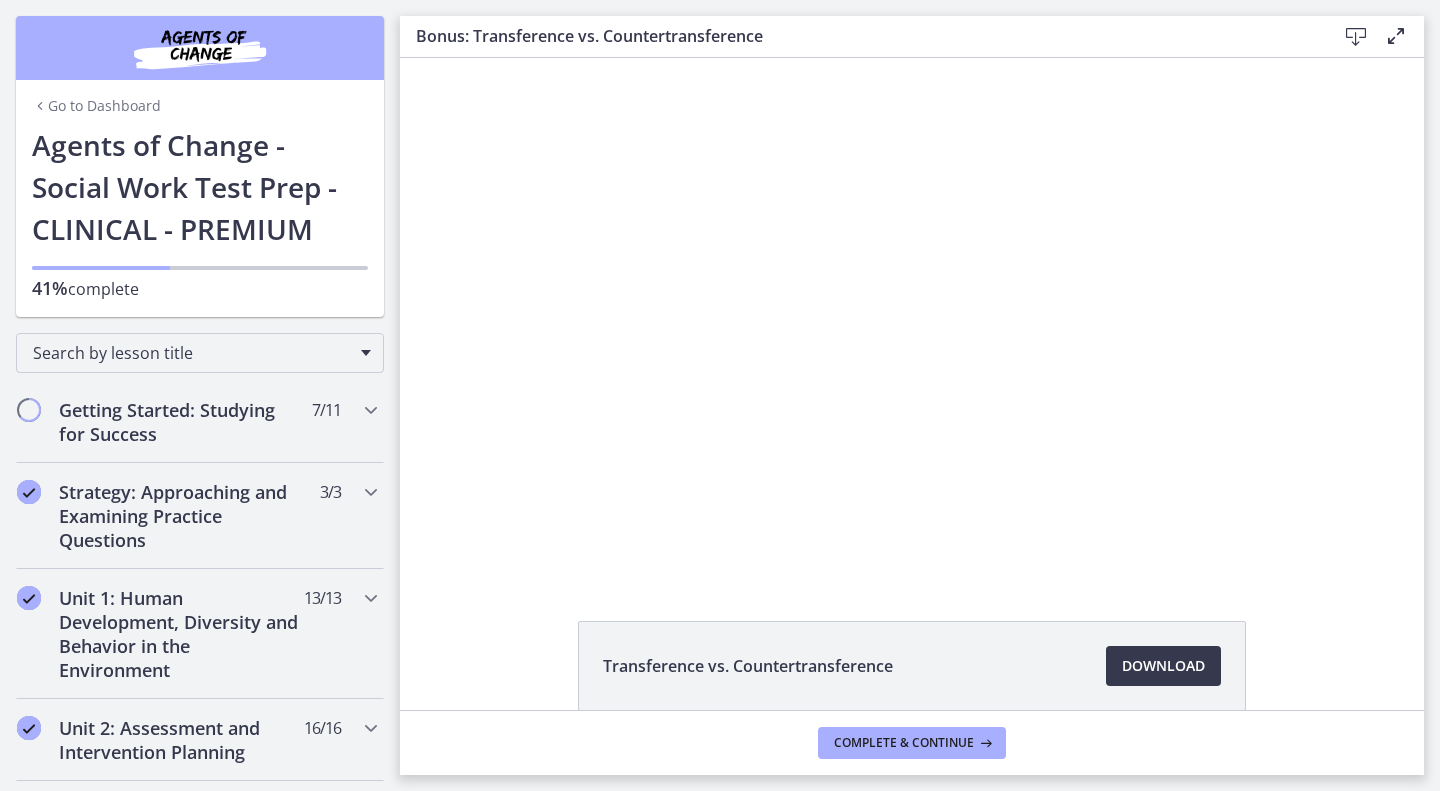 scroll, scrollTop: 0, scrollLeft: 0, axis: both 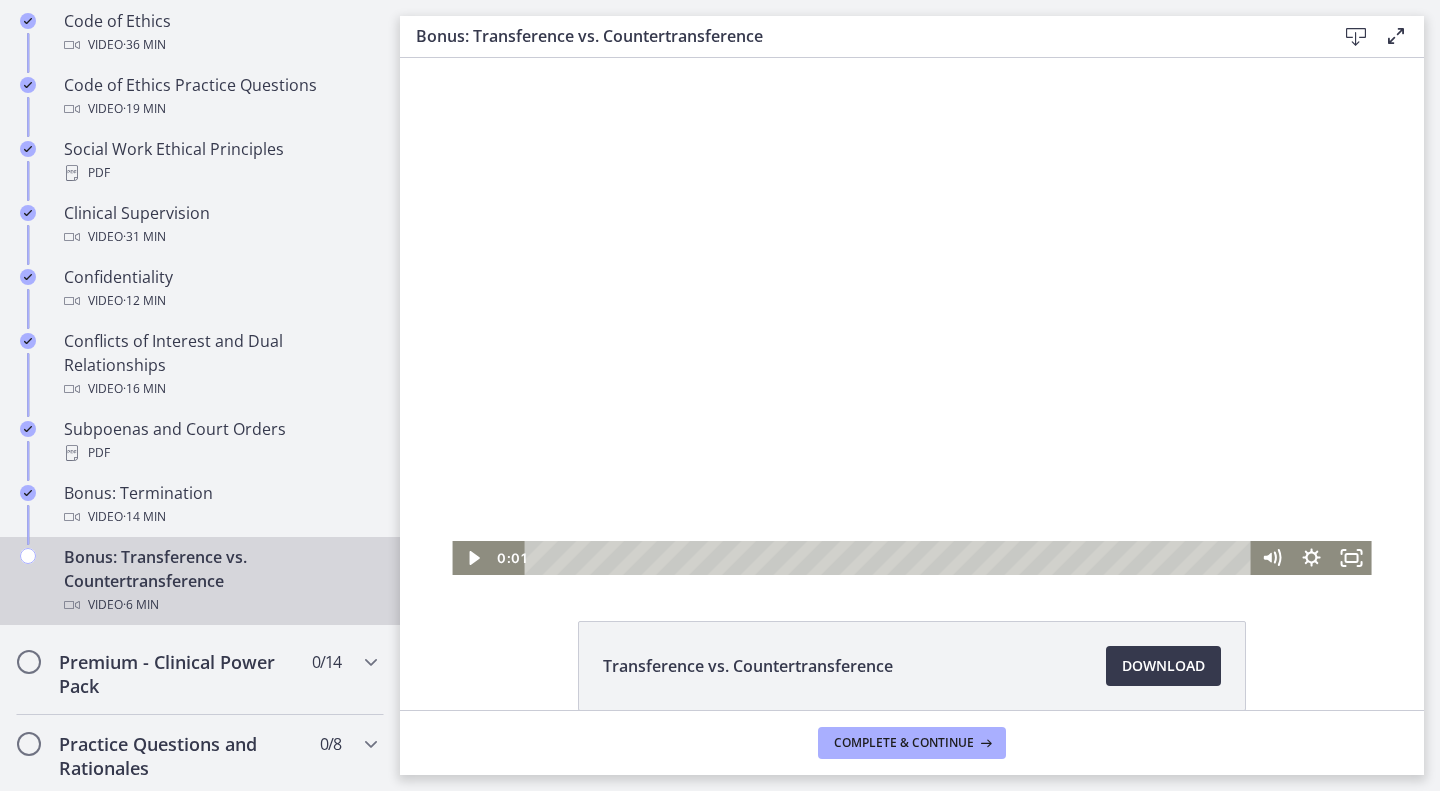 click at bounding box center (911, 316) 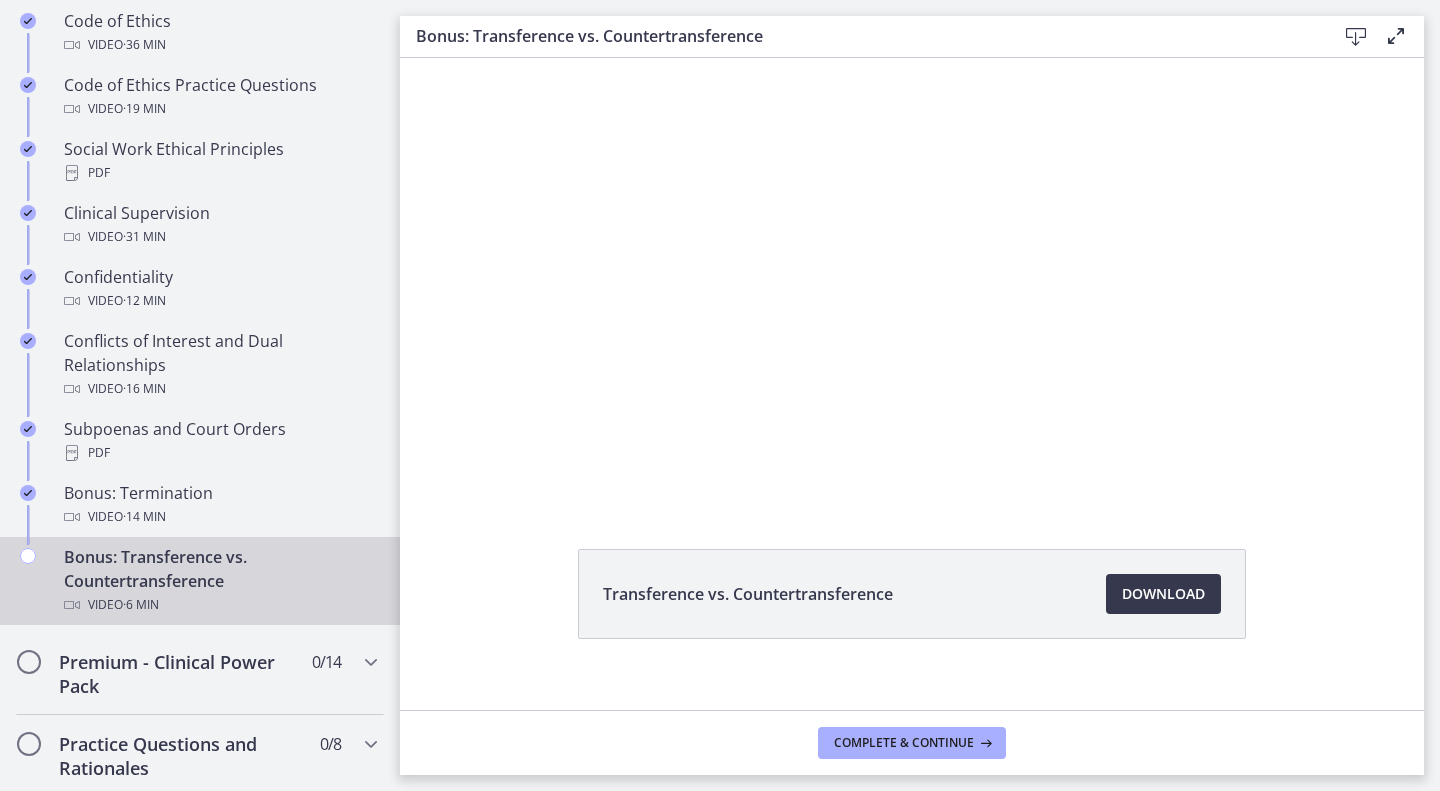 scroll, scrollTop: 74, scrollLeft: 0, axis: vertical 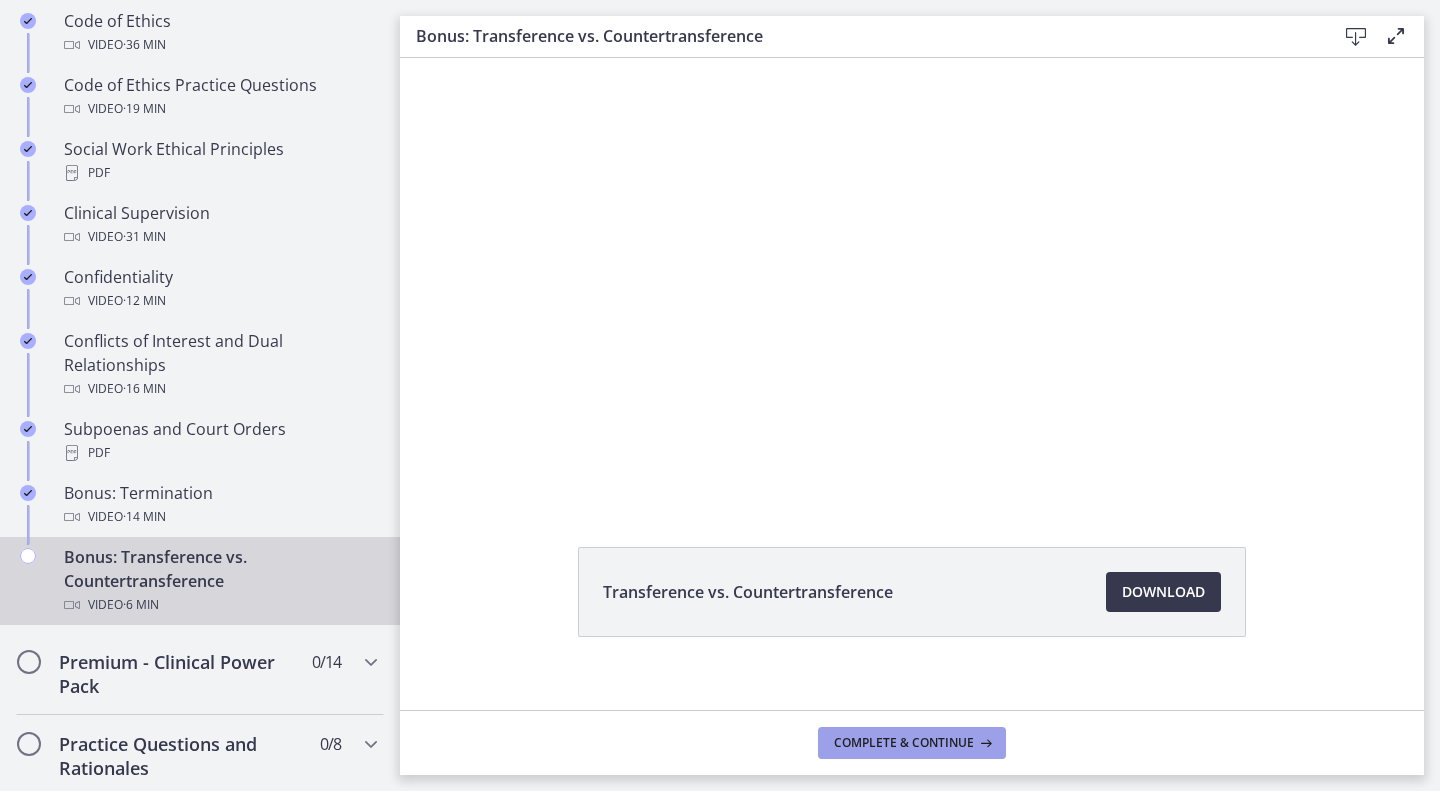 click on "Complete & continue" at bounding box center [904, 743] 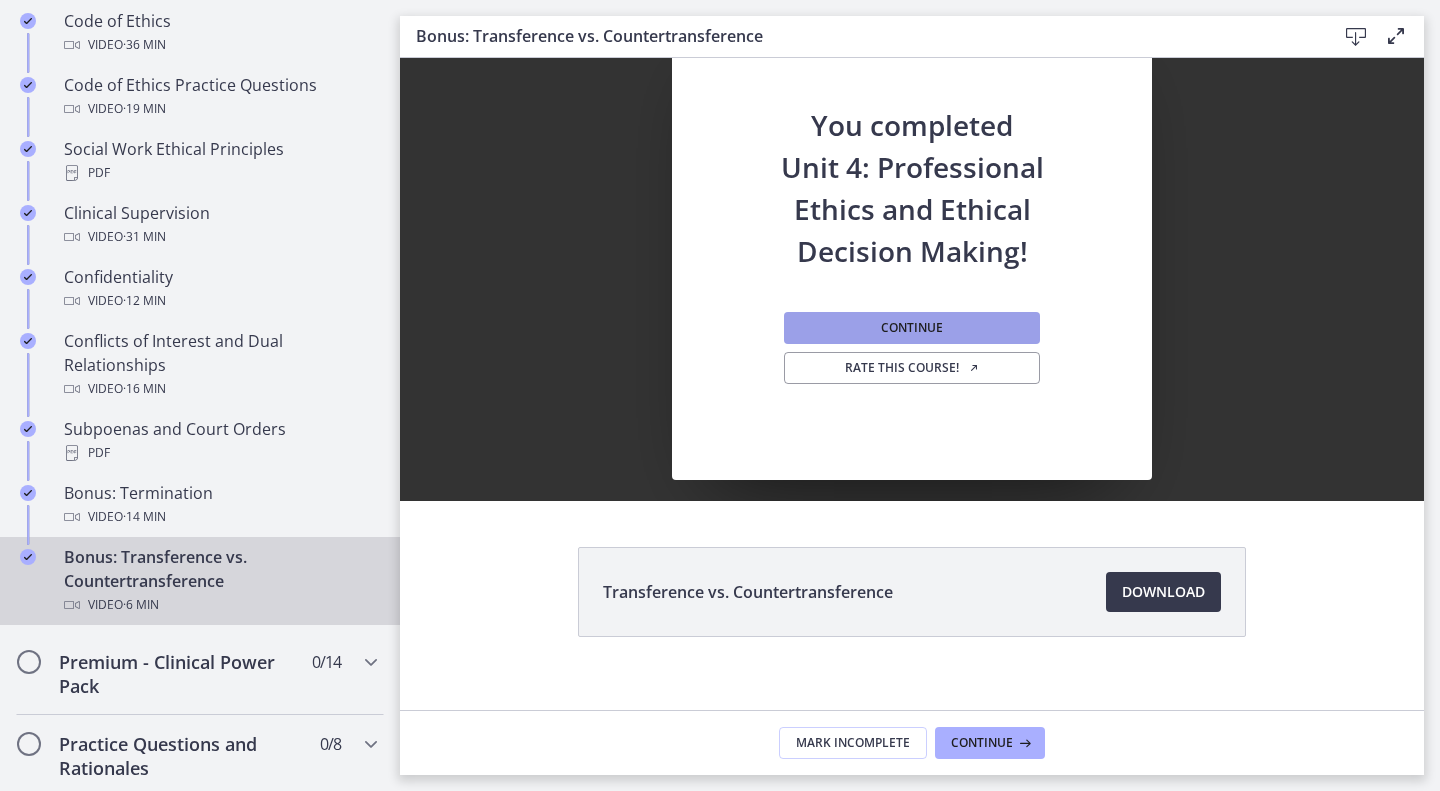 click on "Continue" at bounding box center [912, 328] 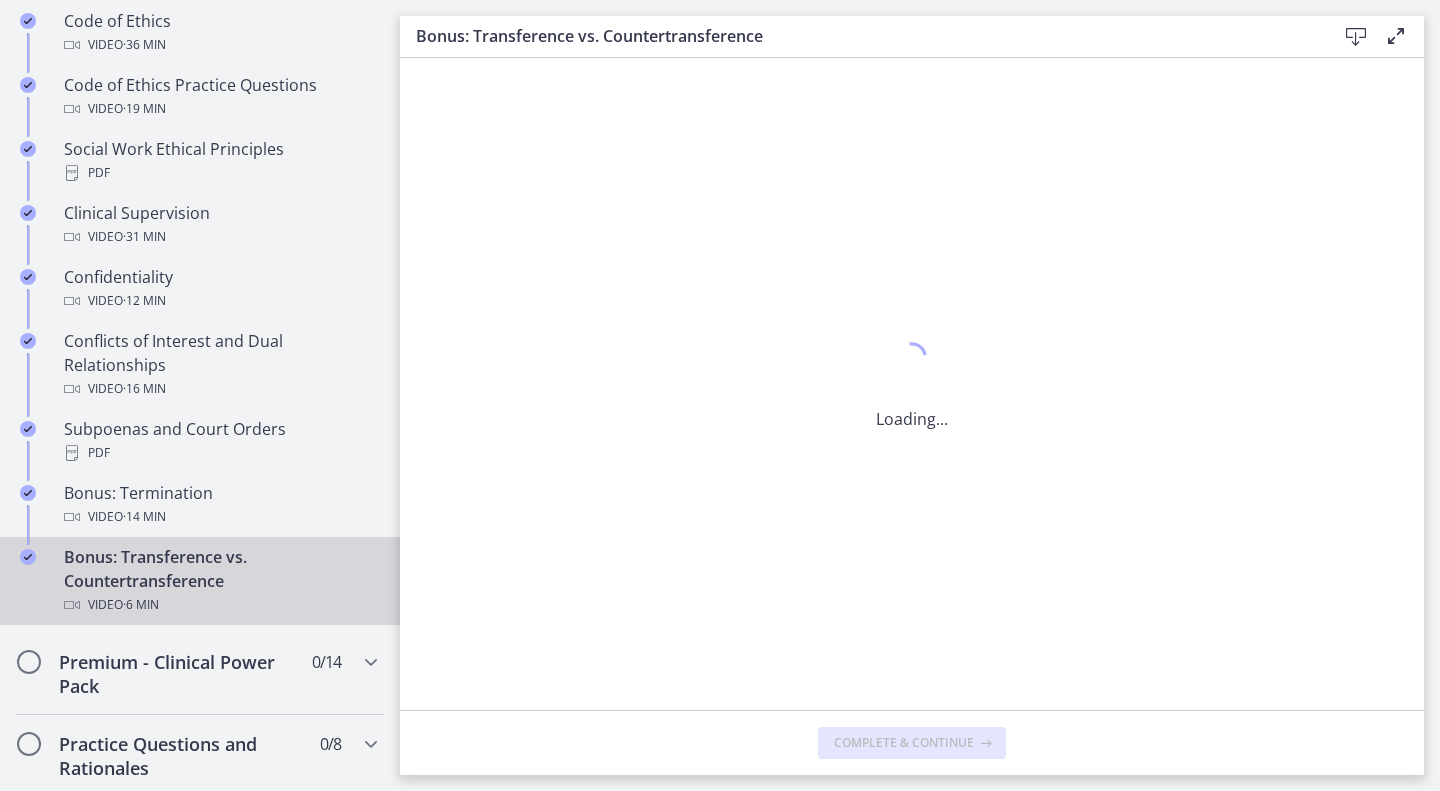 scroll, scrollTop: 0, scrollLeft: 0, axis: both 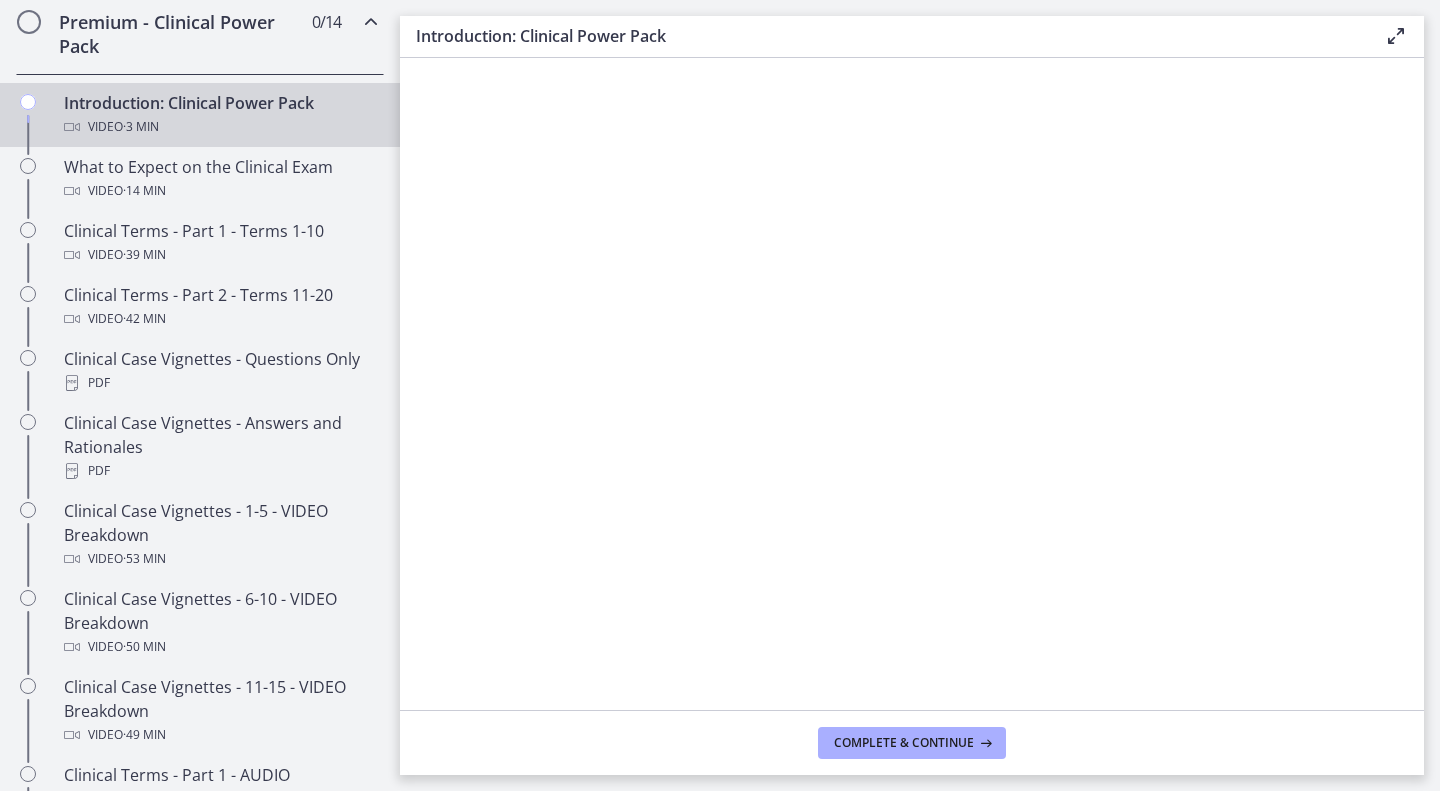 click at bounding box center (912, 382) 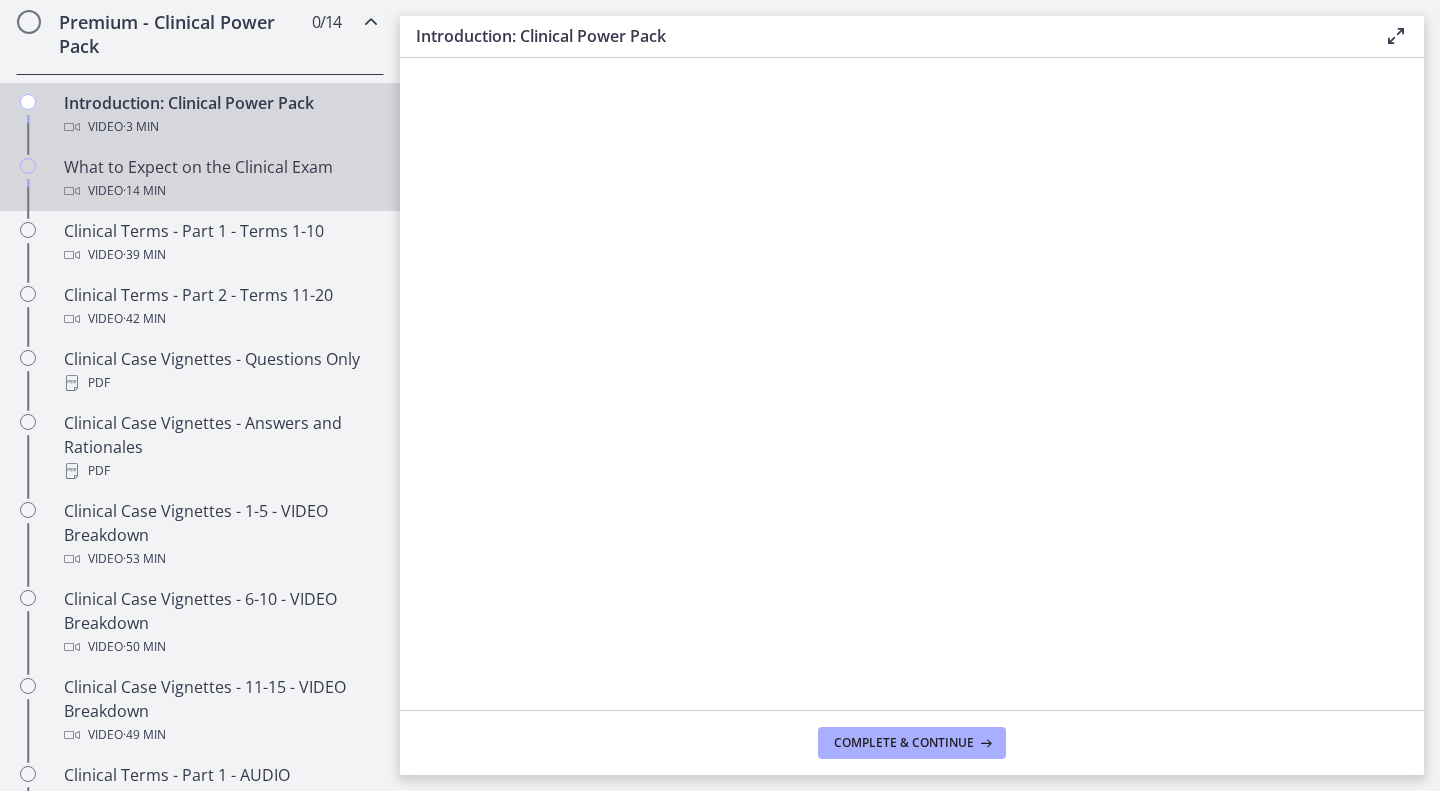 click on "Video
·  14 min" at bounding box center [220, 191] 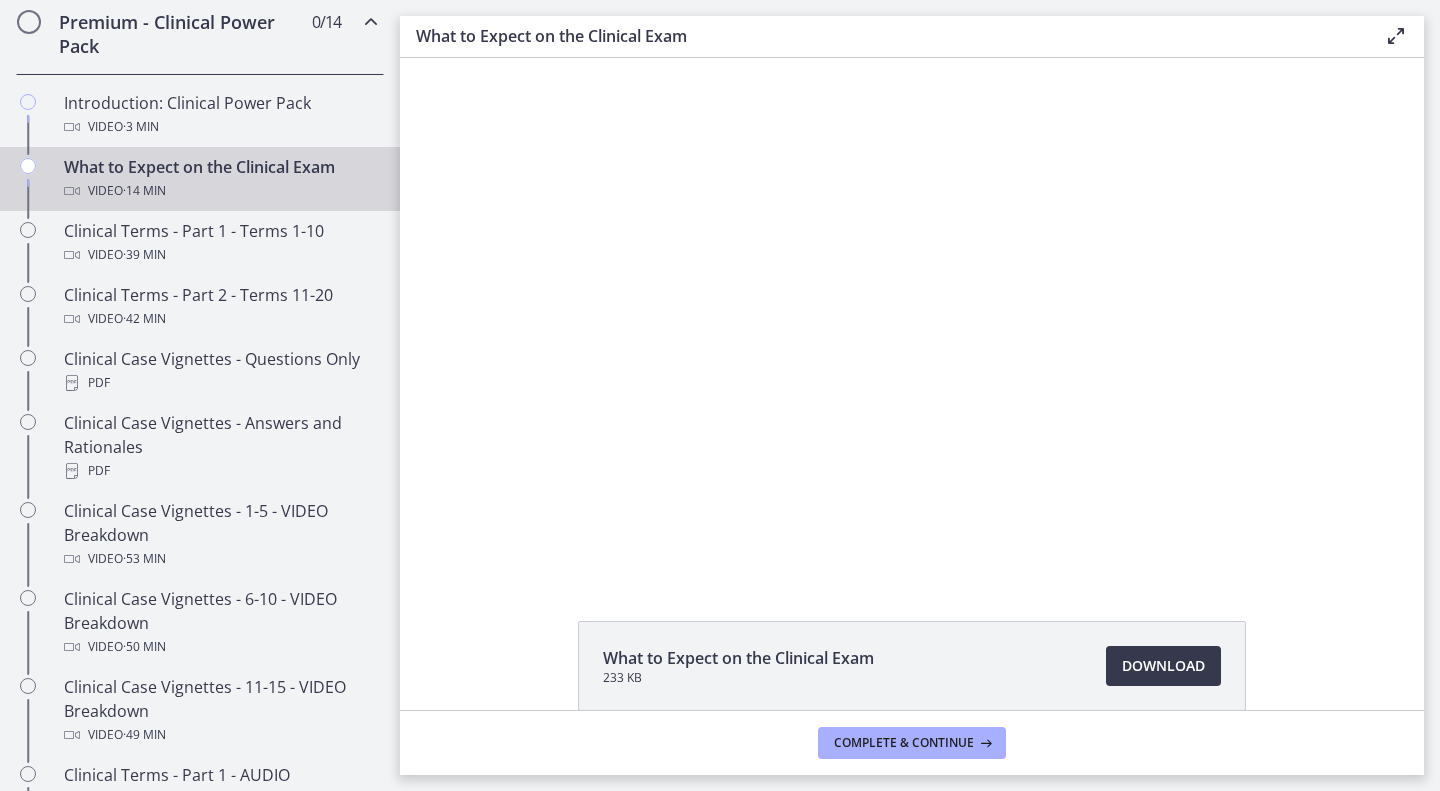 scroll, scrollTop: 0, scrollLeft: 0, axis: both 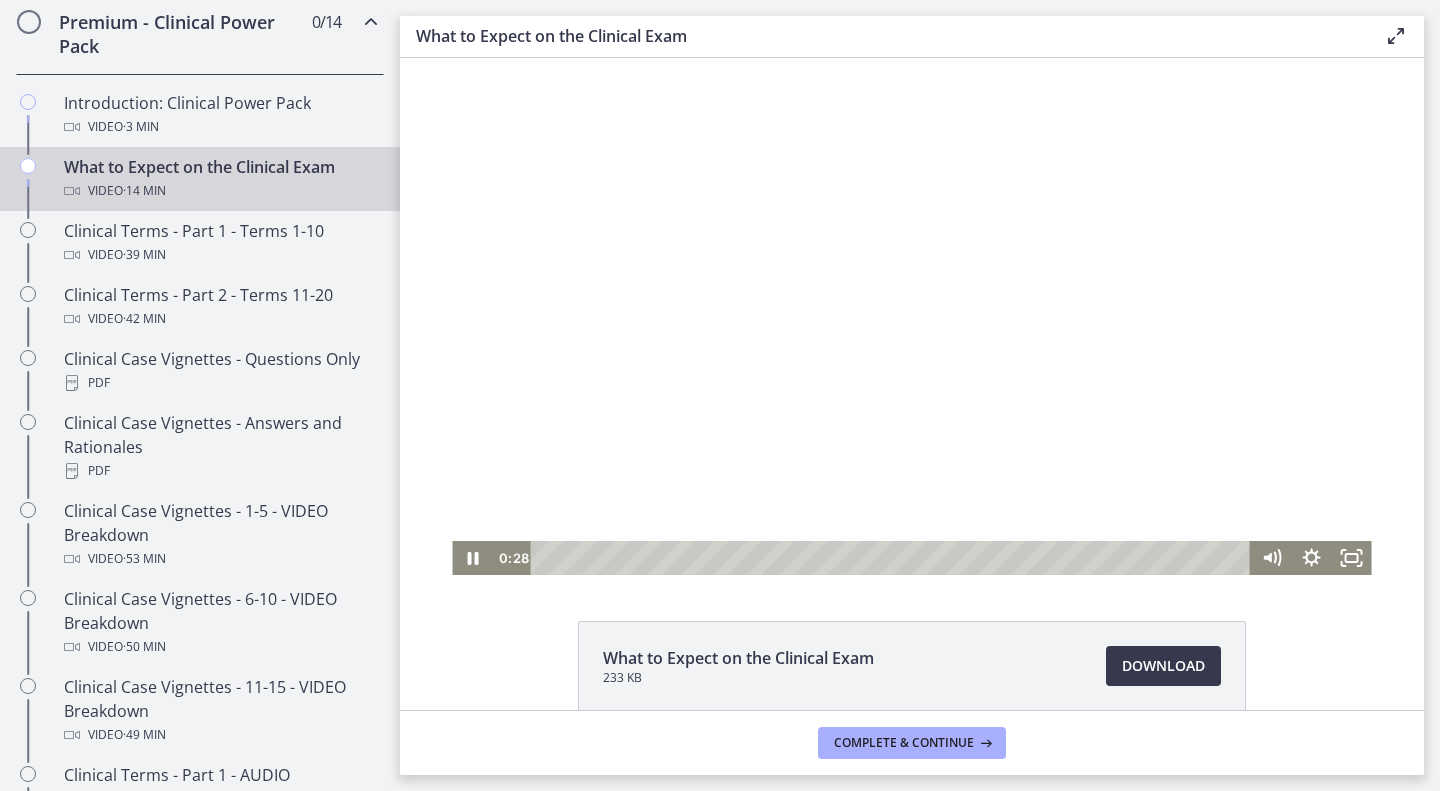 click at bounding box center [911, 316] 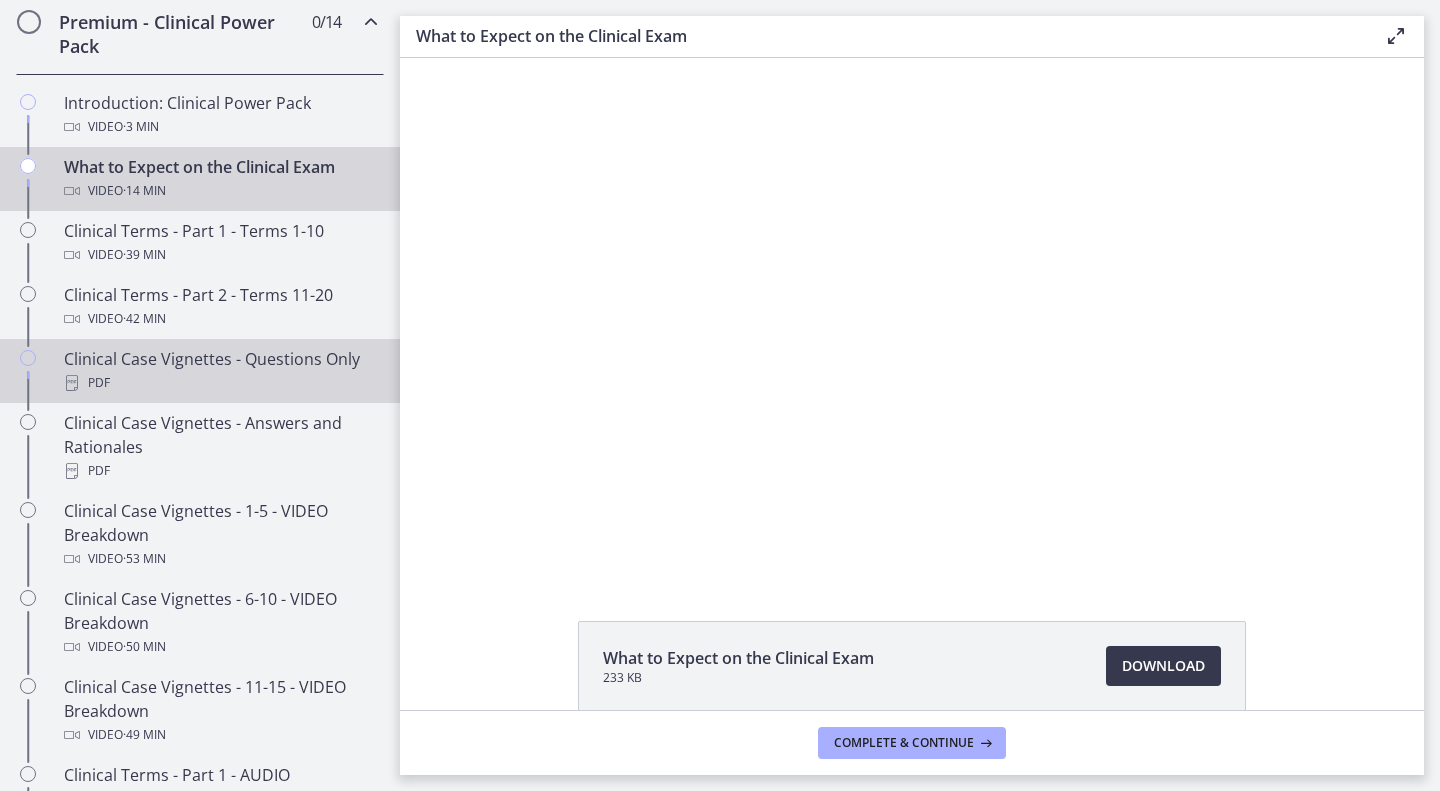 click on "PDF" at bounding box center [220, 383] 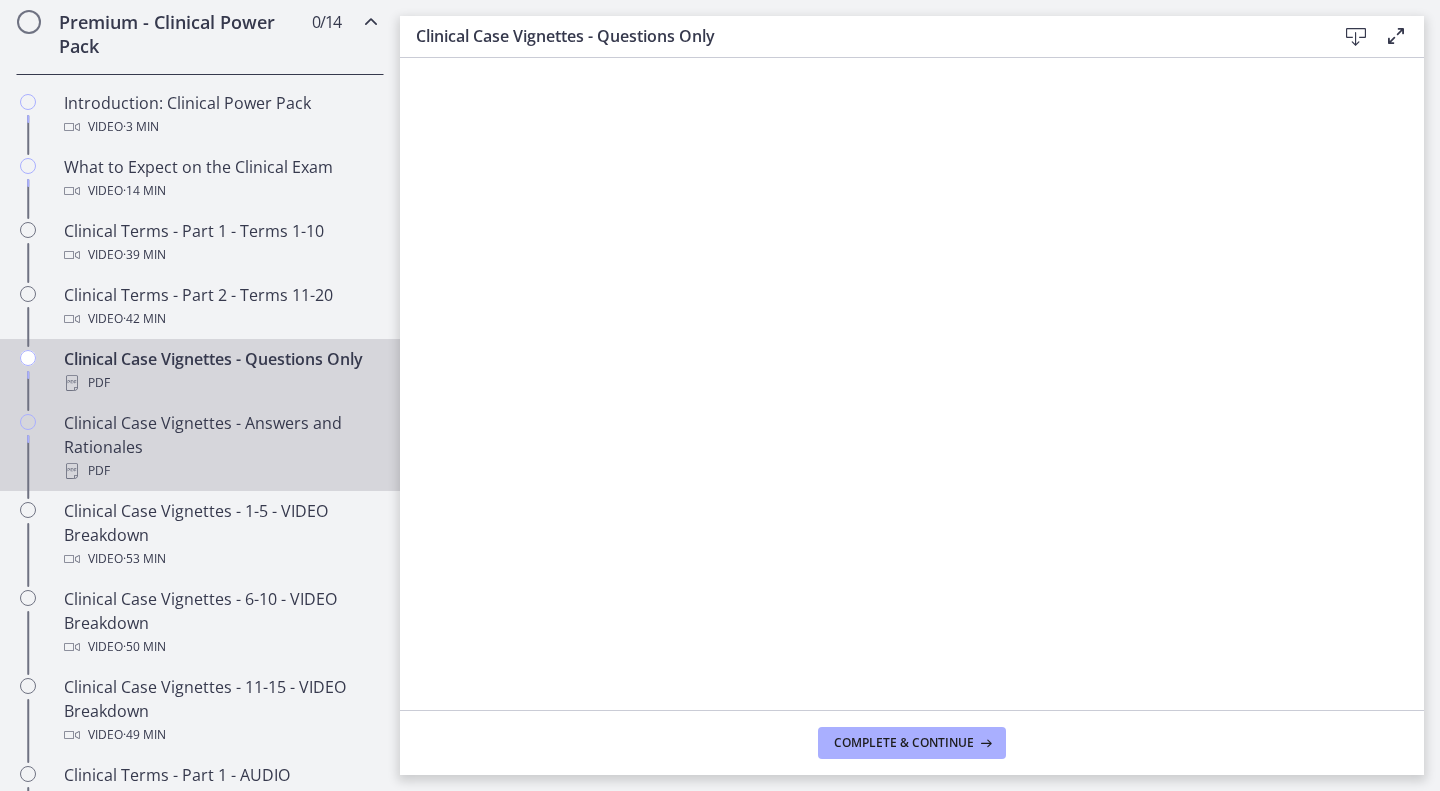 click on "Clinical Case Vignettes - Answers and Rationales
PDF" at bounding box center (220, 447) 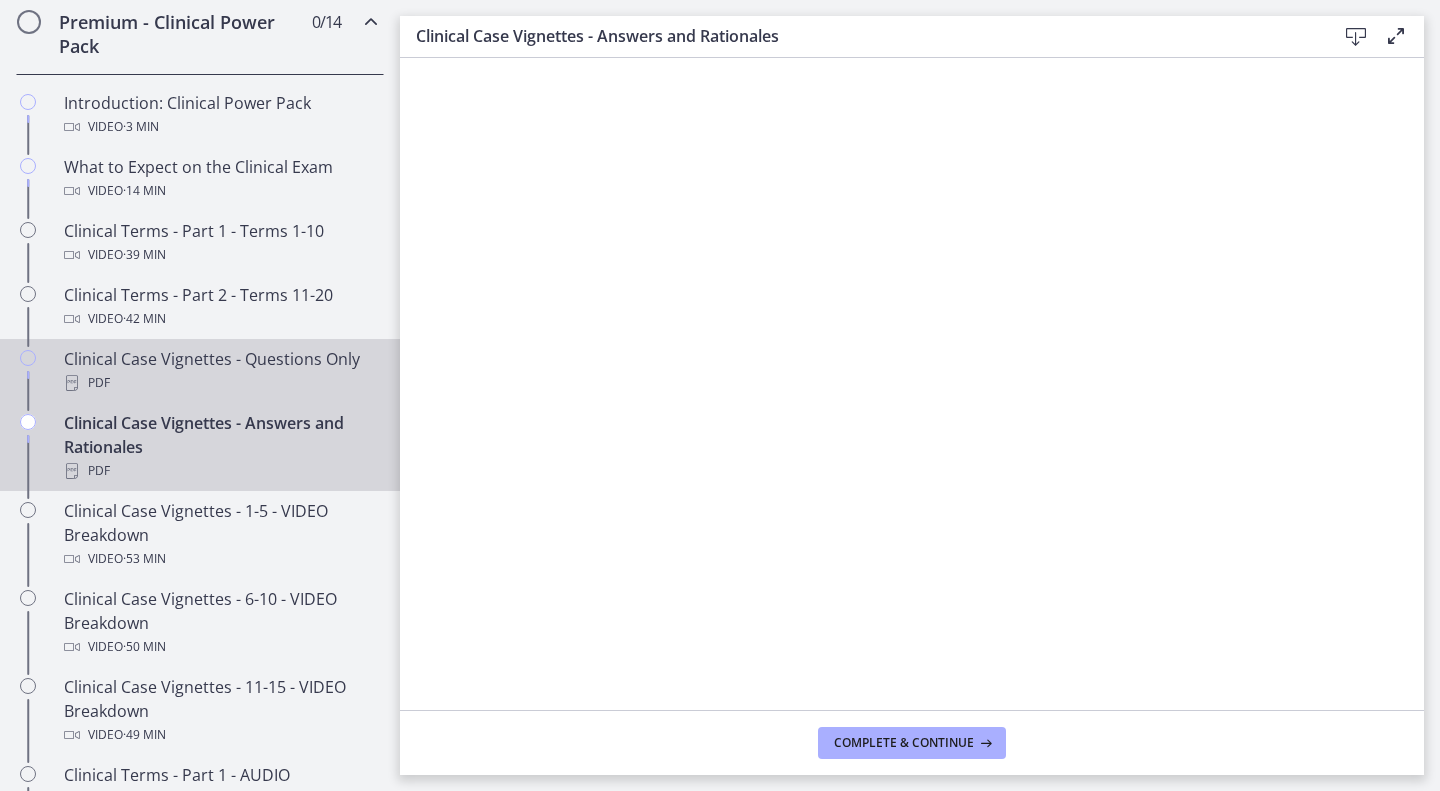click on "PDF" at bounding box center (220, 383) 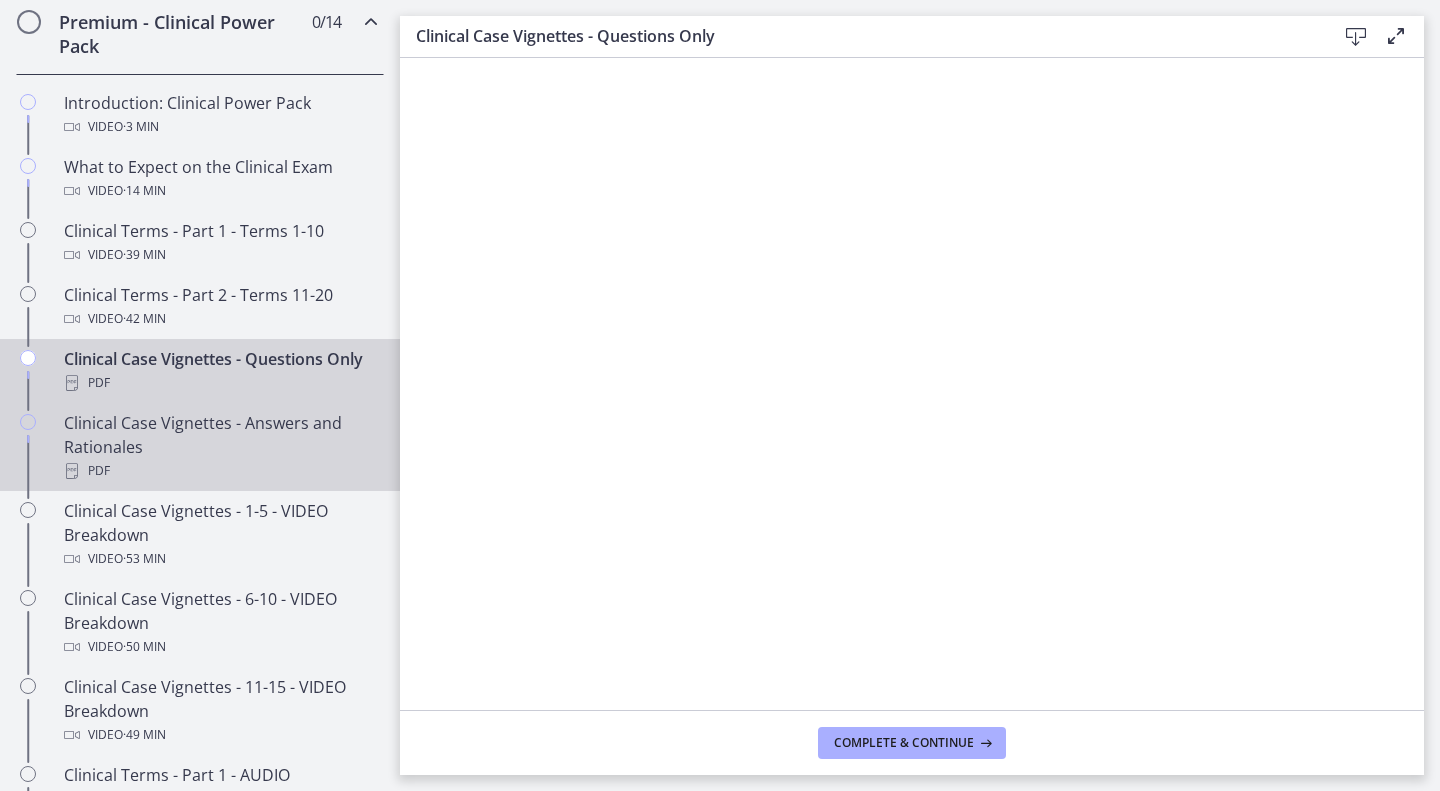 click on "Clinical Case Vignettes - Answers and Rationales
PDF" at bounding box center [220, 447] 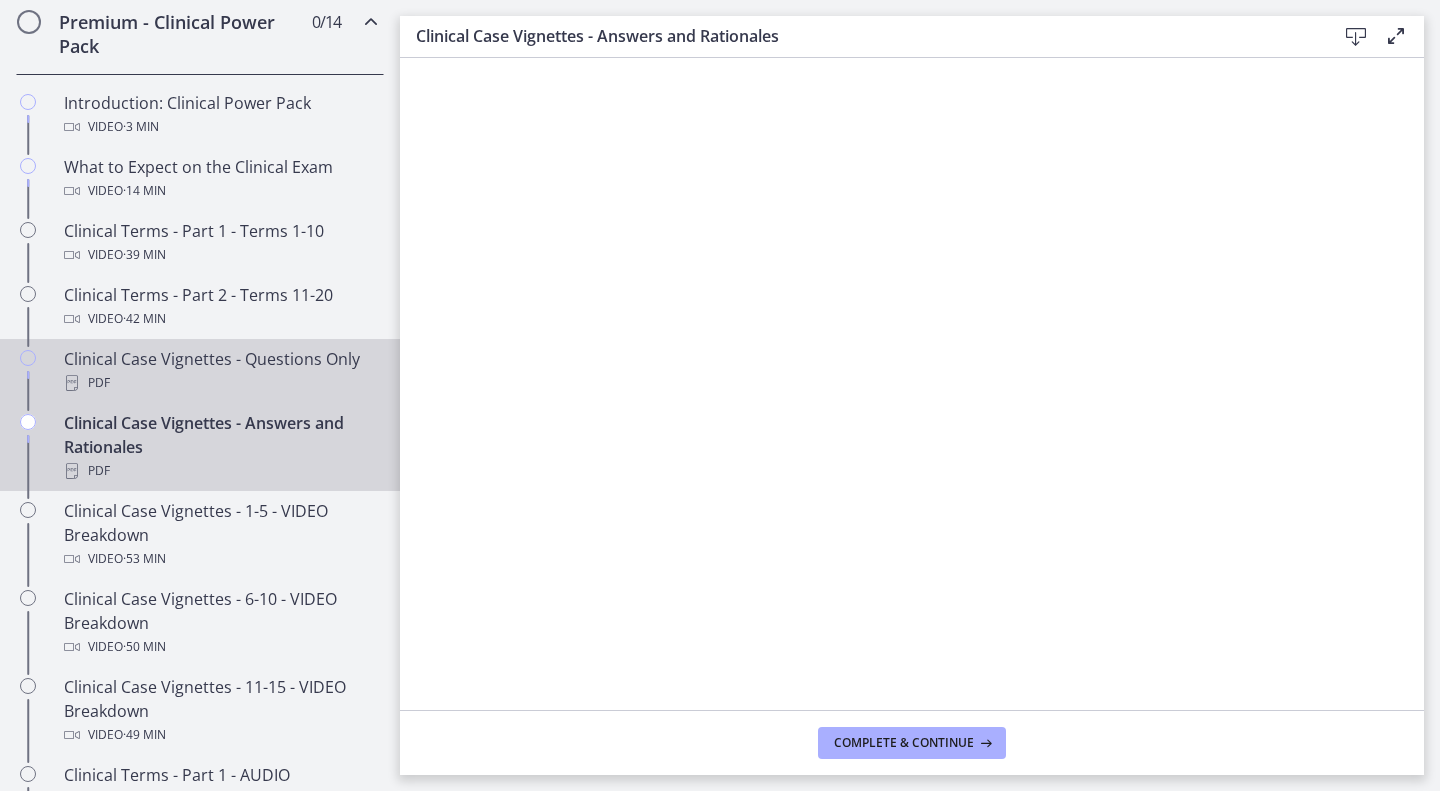 click on "Clinical Case Vignettes - Questions Only
PDF" at bounding box center (220, 371) 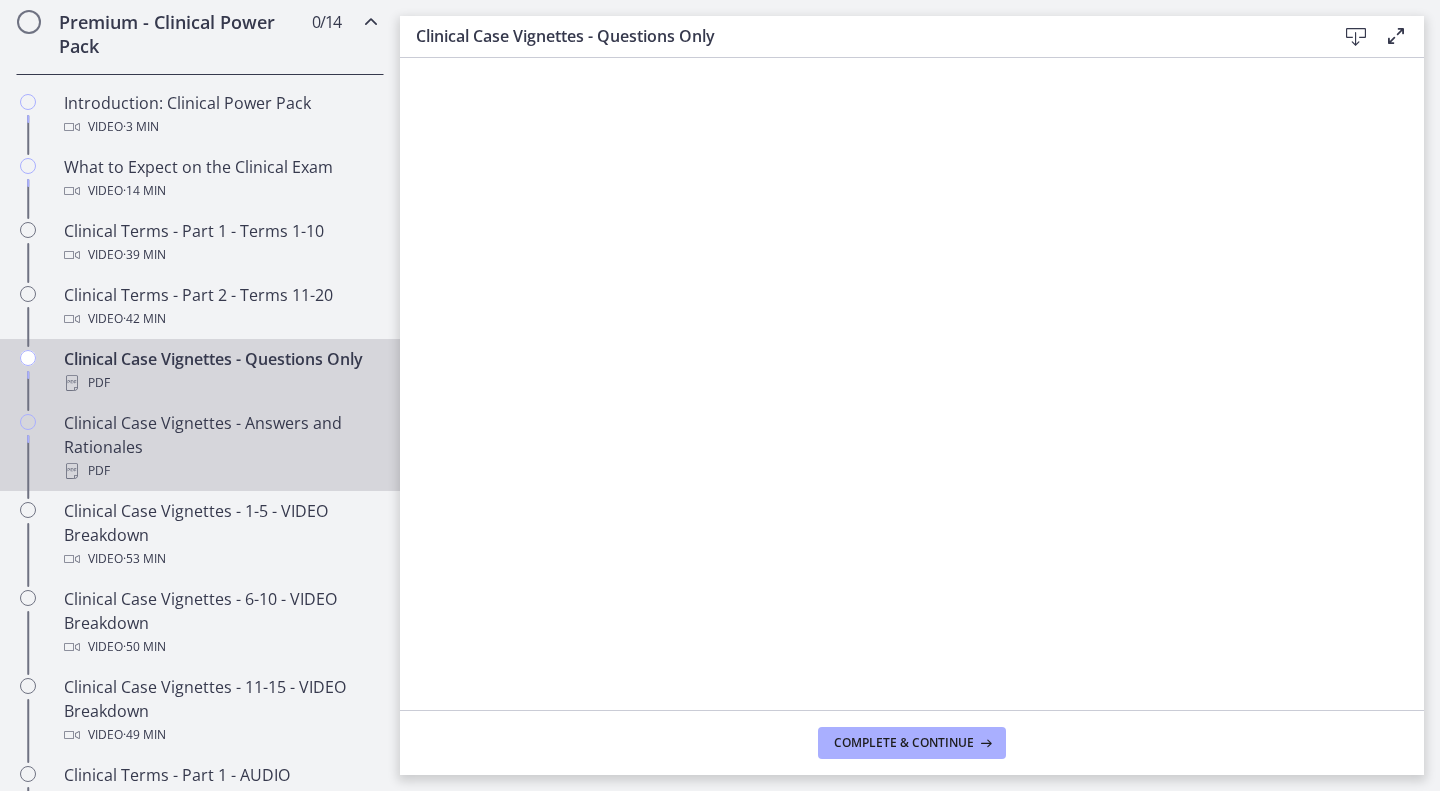 click on "Clinical Case Vignettes - Answers and Rationales
PDF" at bounding box center (220, 447) 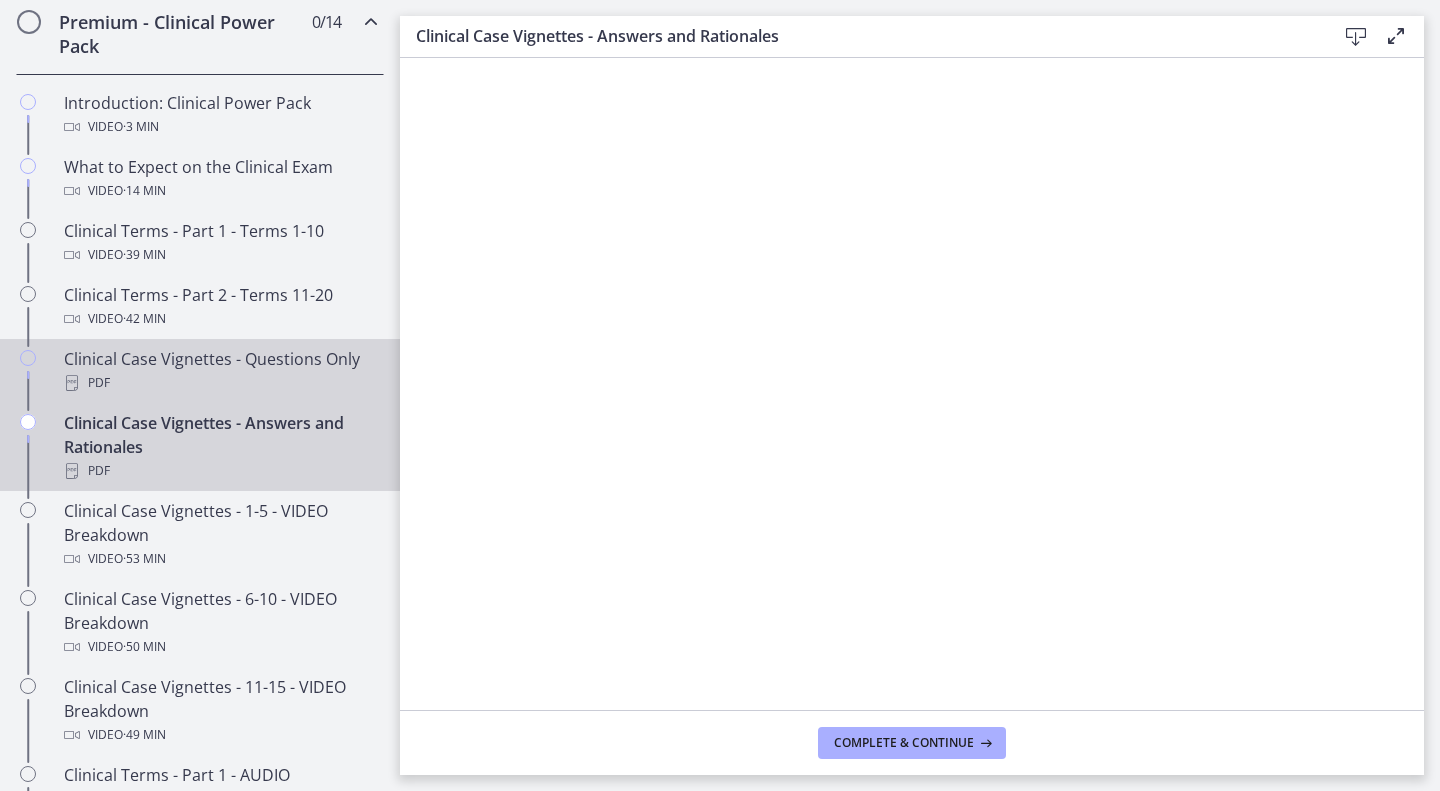 click on "Clinical Case Vignettes - Questions Only
PDF" at bounding box center [200, 371] 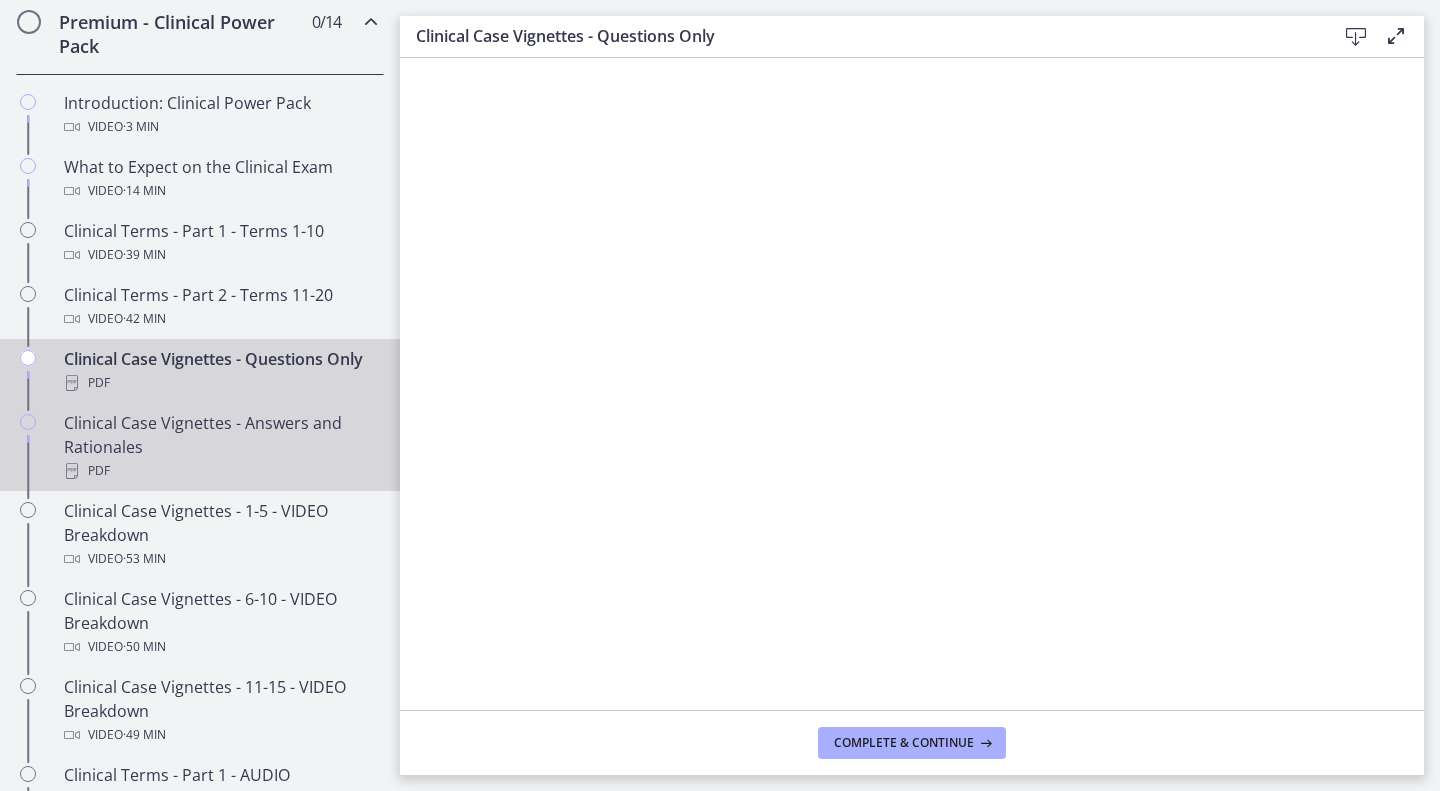 drag, startPoint x: 305, startPoint y: 439, endPoint x: 301, endPoint y: 455, distance: 16.492422 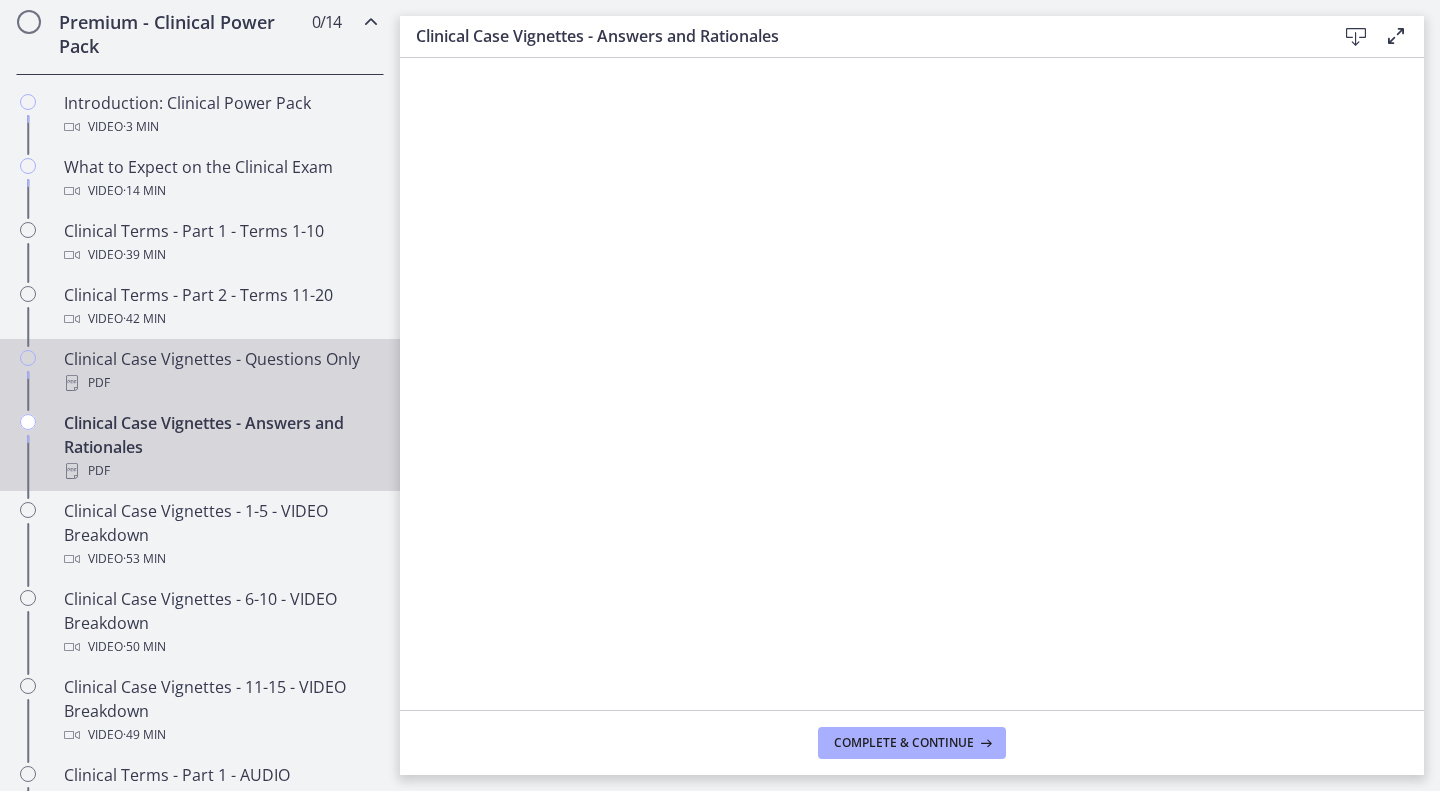 drag, startPoint x: 275, startPoint y: 400, endPoint x: 300, endPoint y: 399, distance: 25.019993 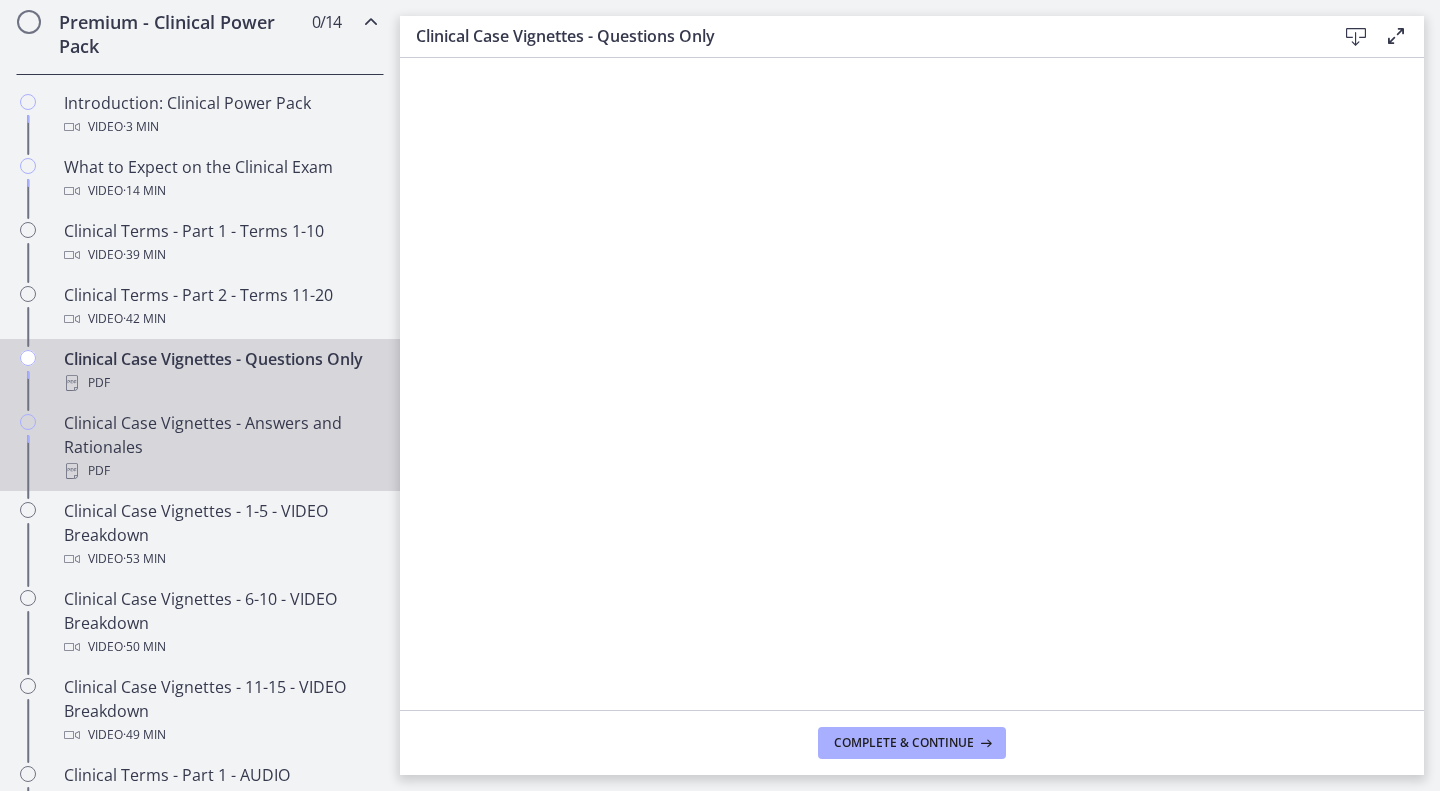 click on "Clinical Case Vignettes - Answers and Rationales
PDF" at bounding box center [220, 447] 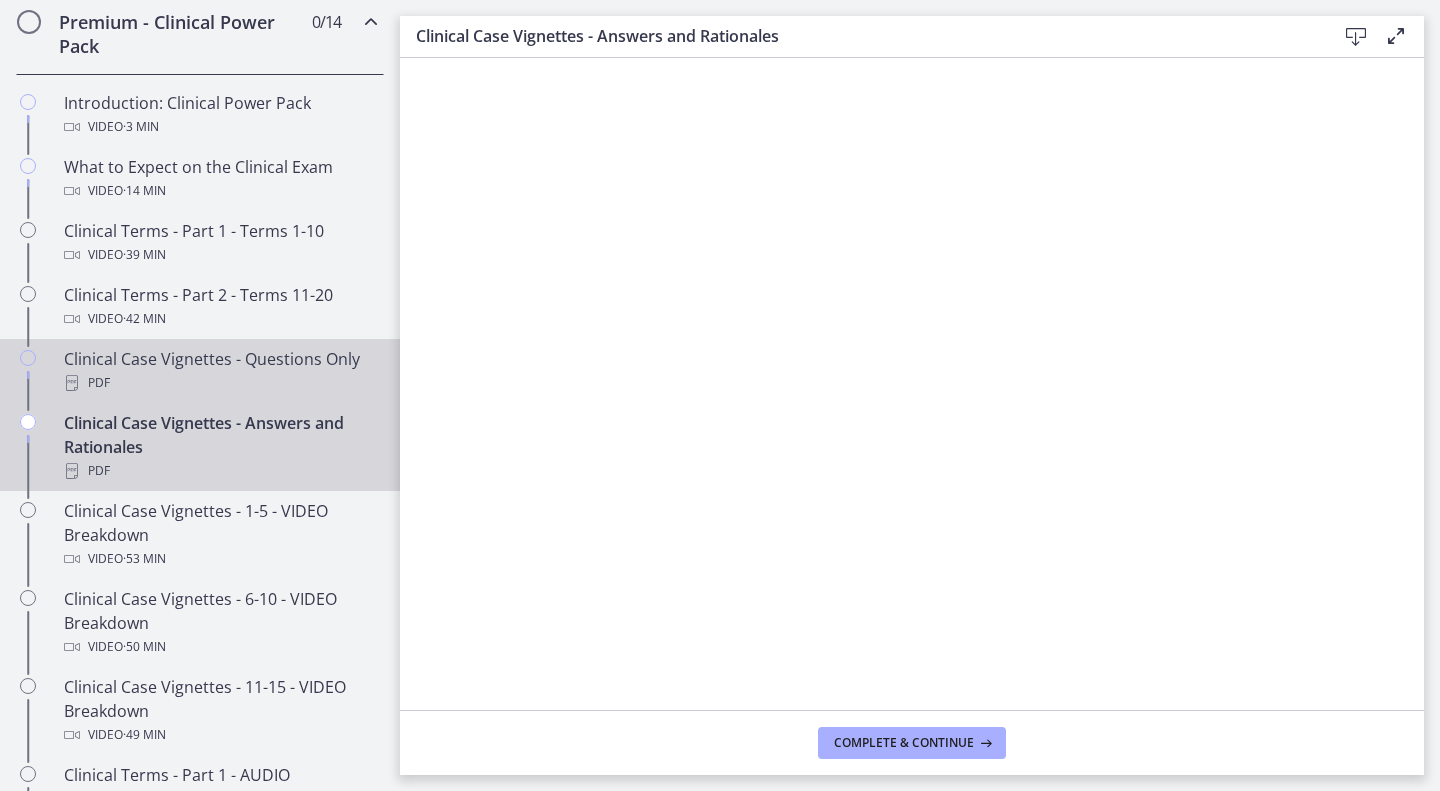 click on "Clinical Case Vignettes - Questions Only
PDF" at bounding box center [220, 371] 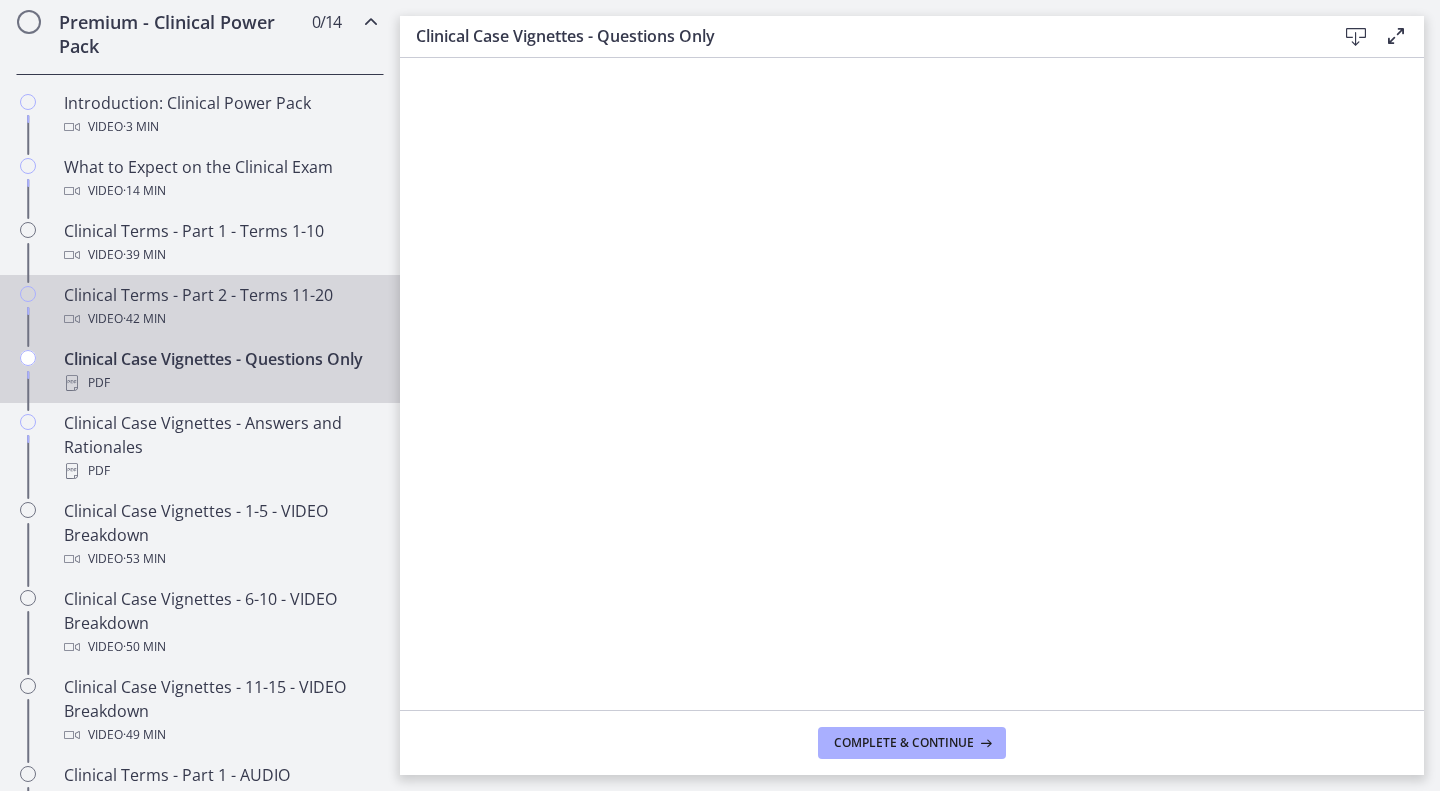 click on "Clinical Terms - Part 2 - Terms 11-20
Video
·  42 min" at bounding box center [220, 307] 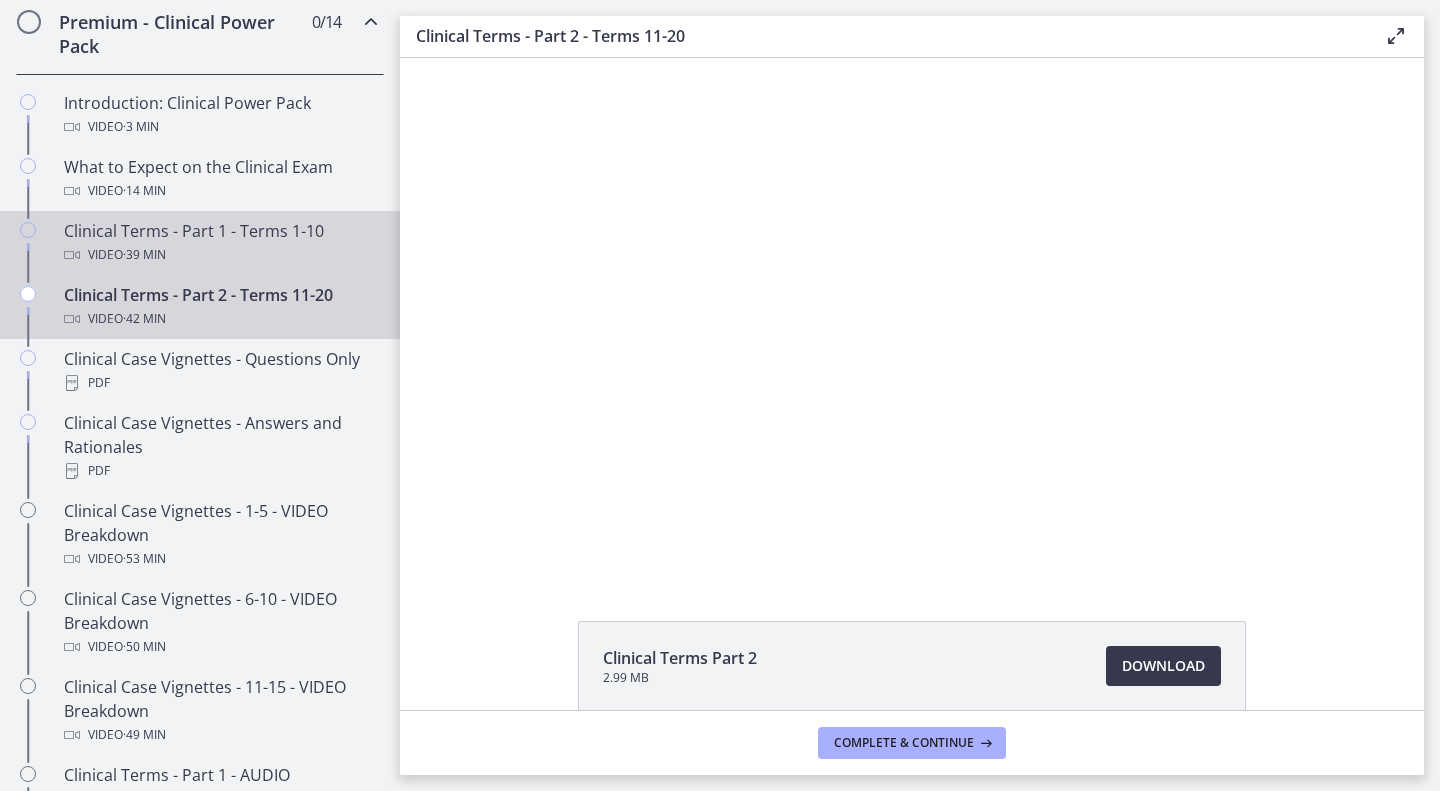 click on "Clinical Terms - Part 1 - Terms 1-10
Video
·  39 min" at bounding box center [220, 243] 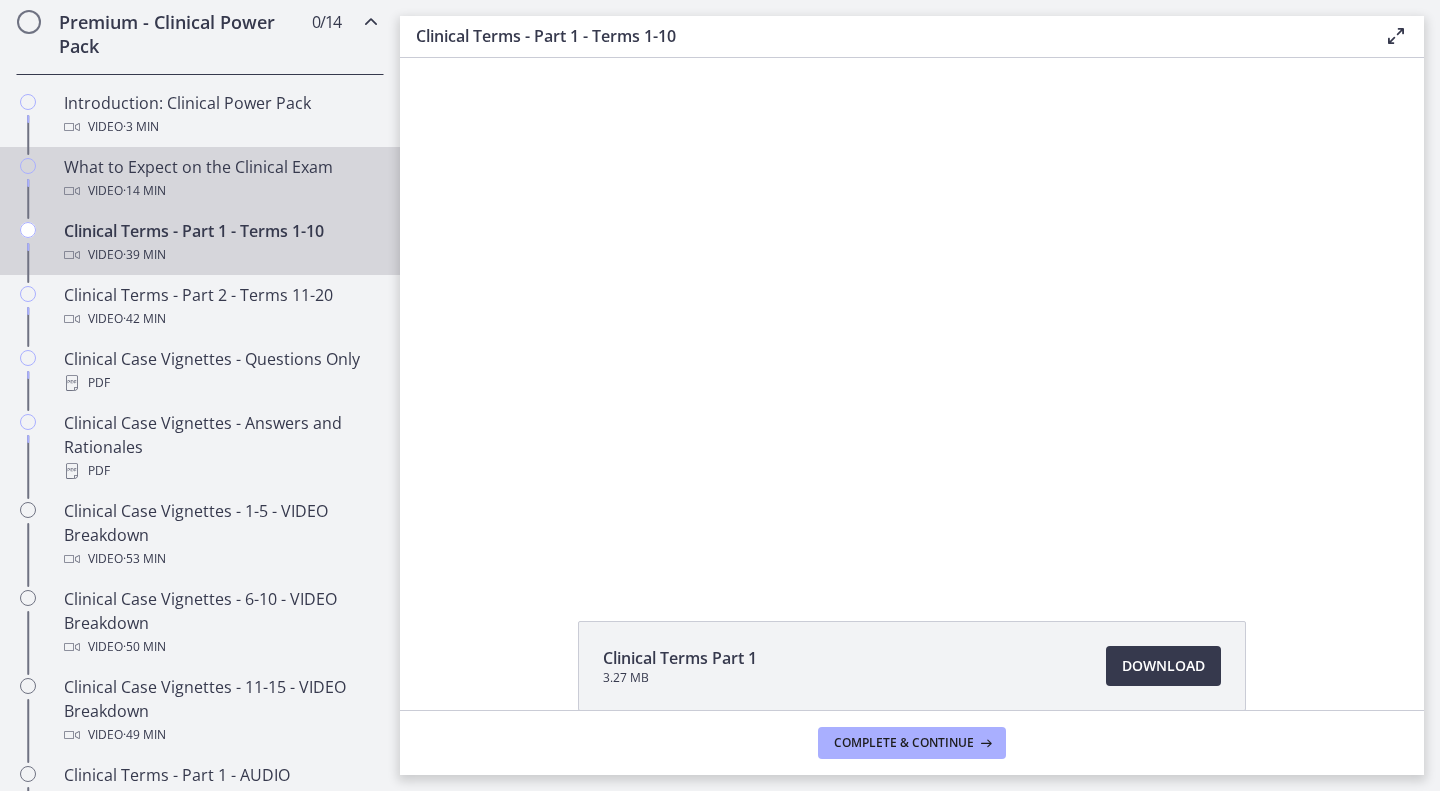 click on "Video
·  14 min" at bounding box center [220, 191] 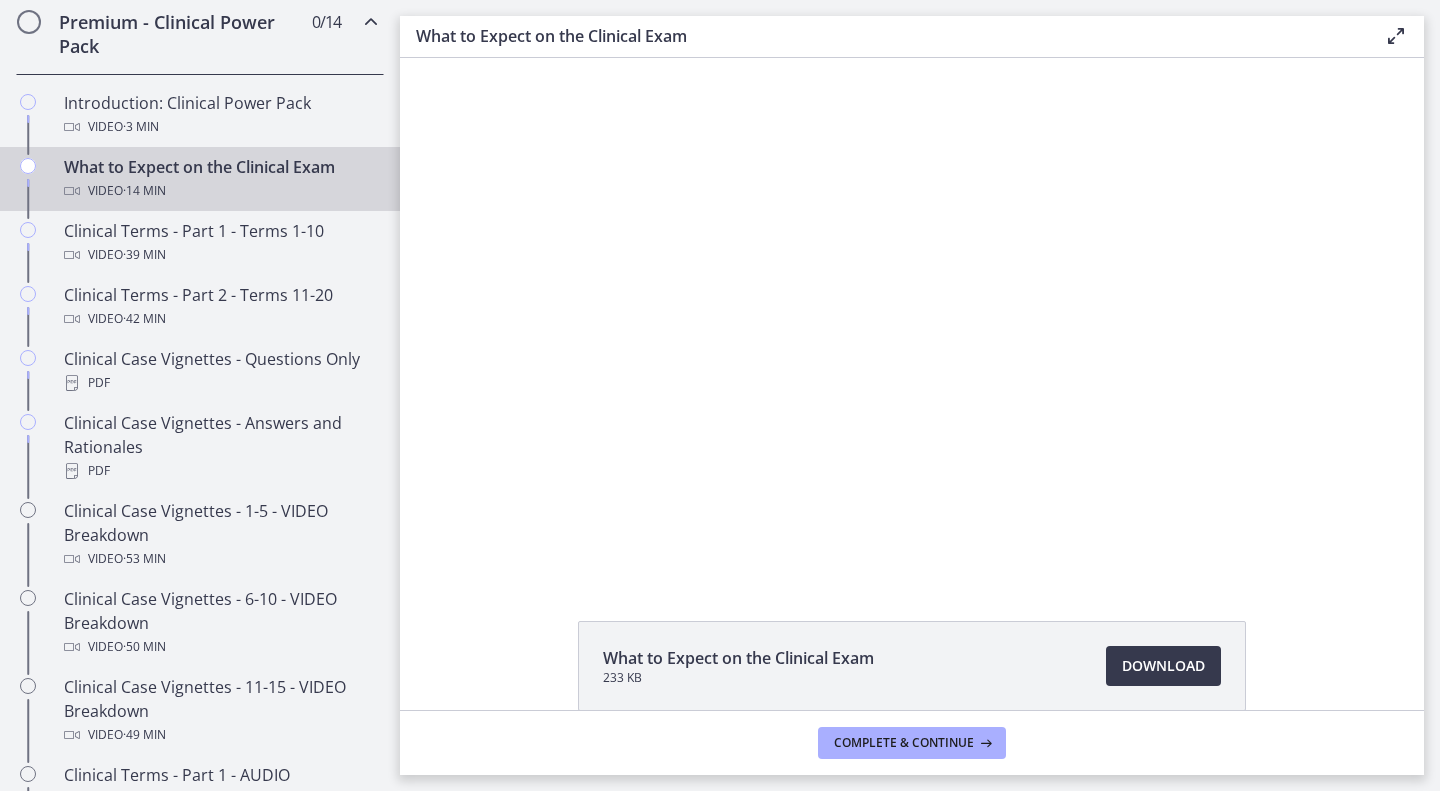 scroll, scrollTop: 0, scrollLeft: 0, axis: both 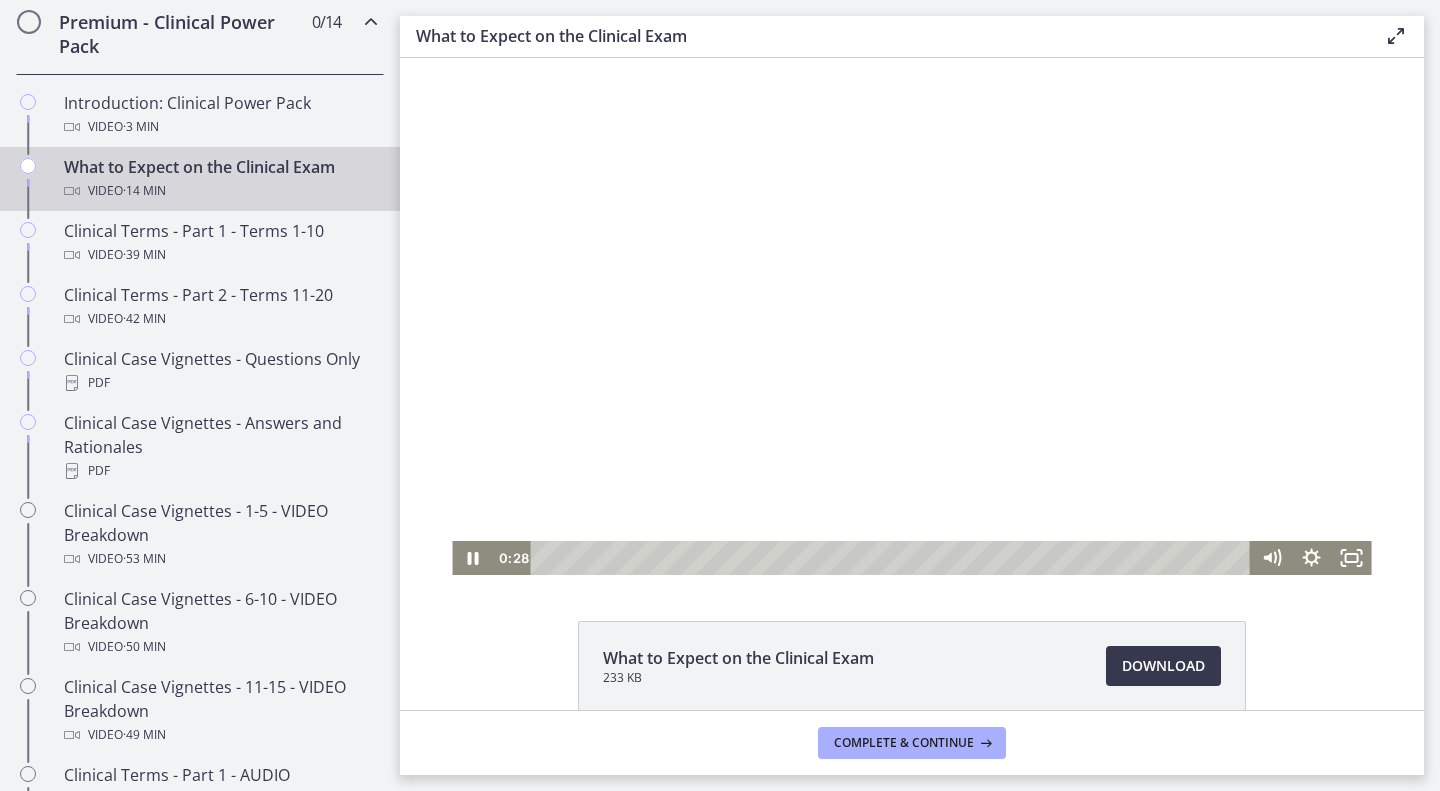 click at bounding box center [911, 316] 